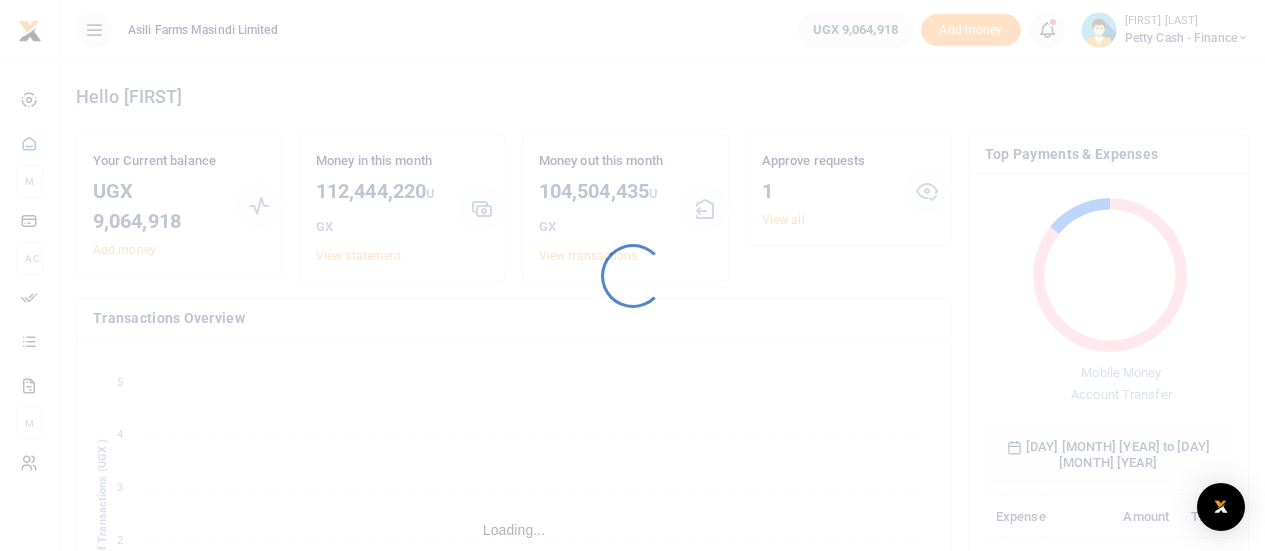 scroll, scrollTop: 0, scrollLeft: 0, axis: both 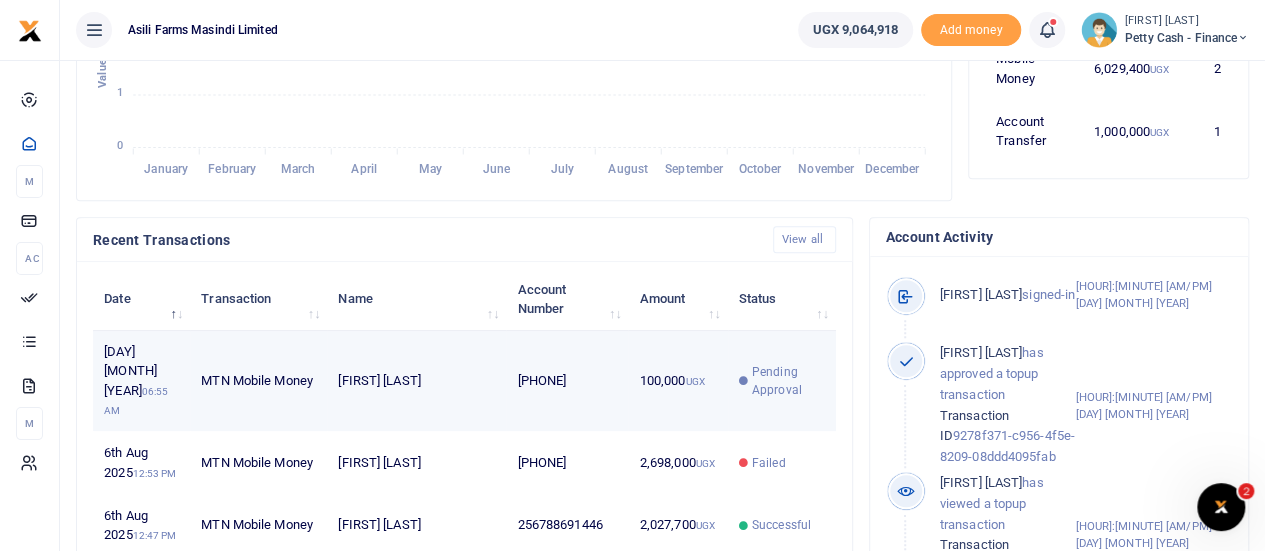 click on "100,000 UGX" at bounding box center [677, 381] 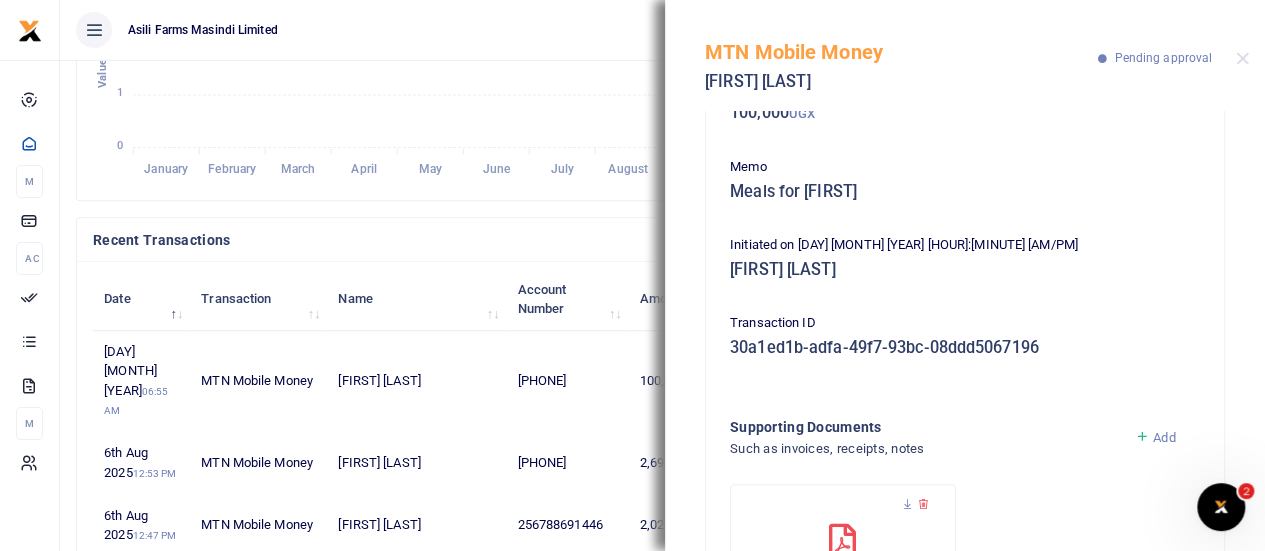 scroll, scrollTop: 293, scrollLeft: 0, axis: vertical 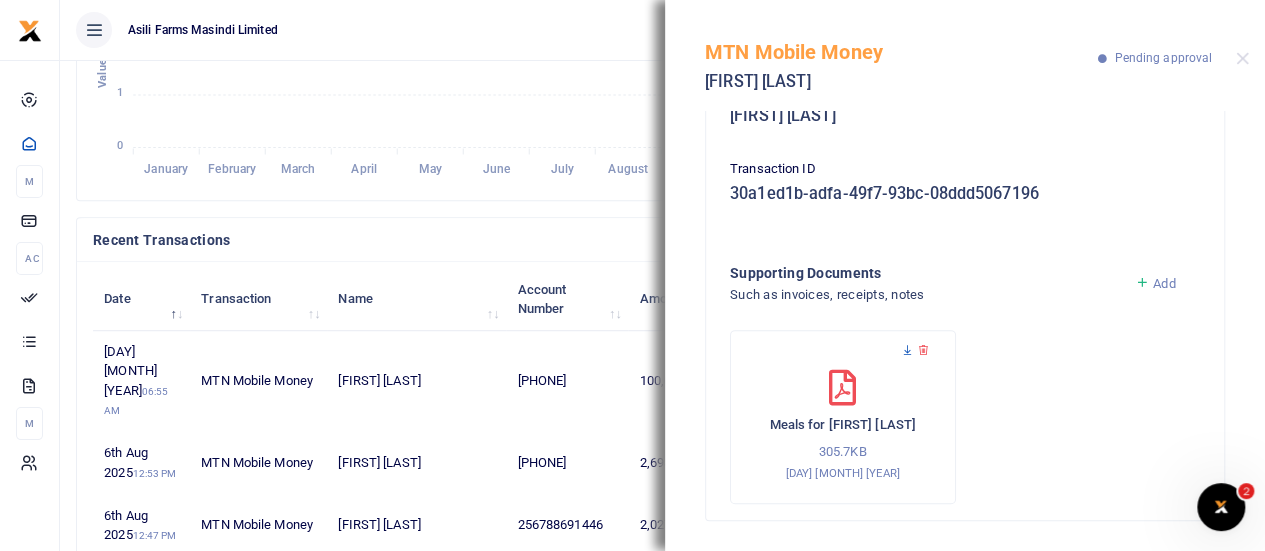 click at bounding box center [907, 350] 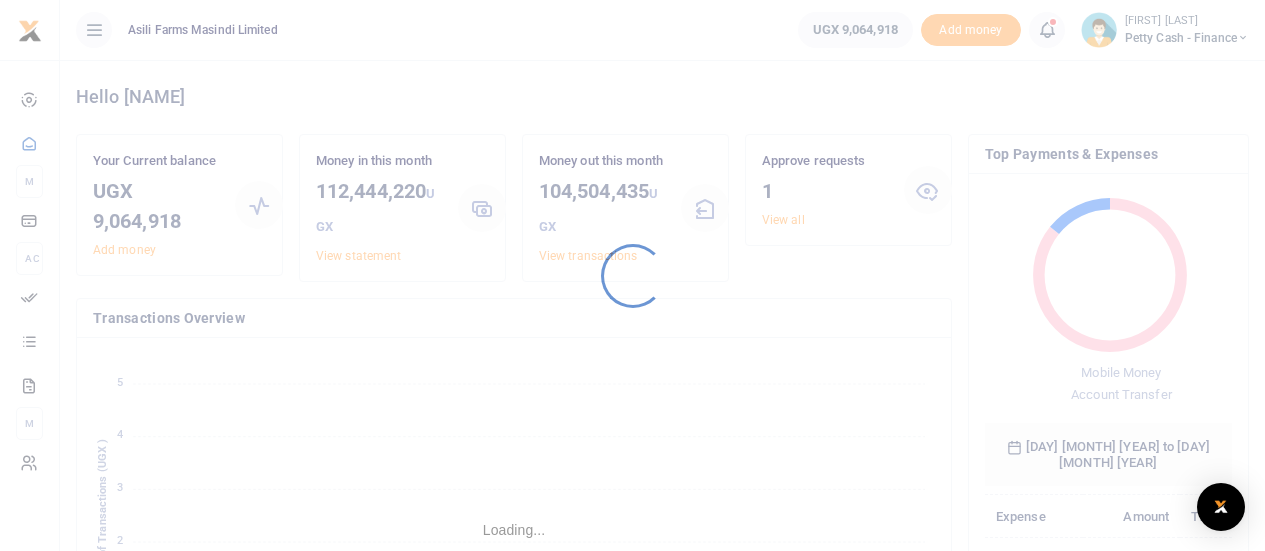 scroll, scrollTop: 500, scrollLeft: 0, axis: vertical 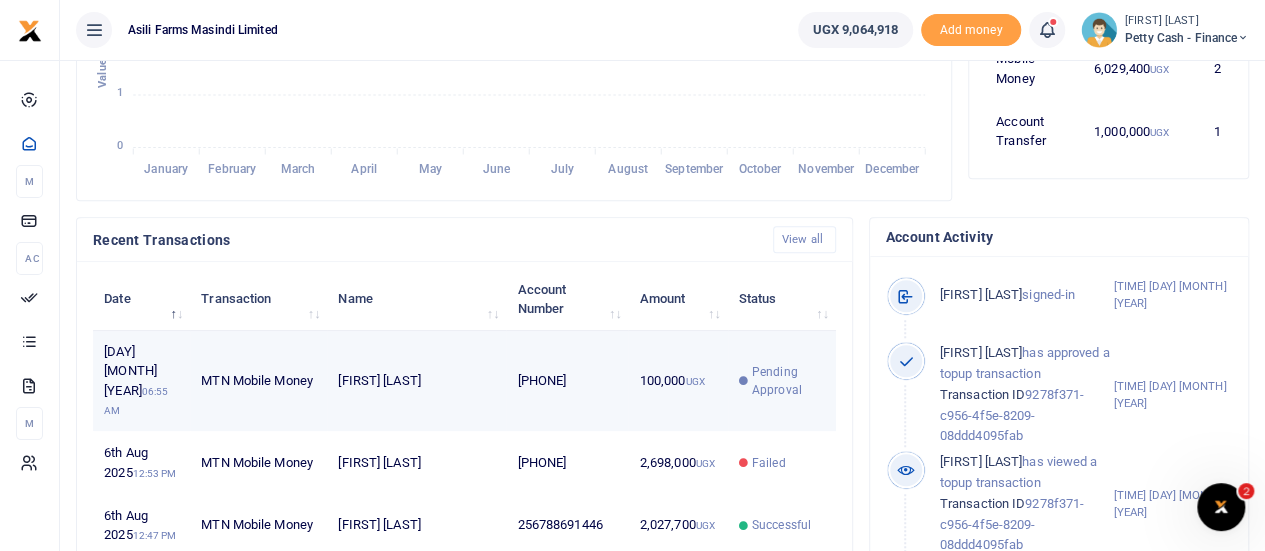 click on "Oyella Patience" at bounding box center [416, 381] 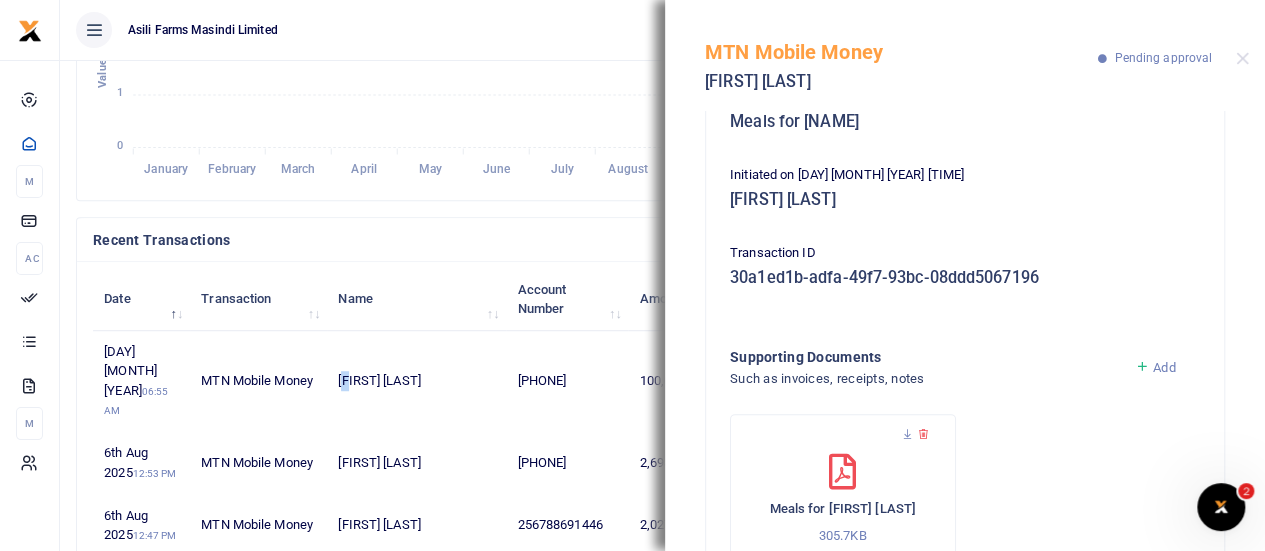 scroll, scrollTop: 293, scrollLeft: 0, axis: vertical 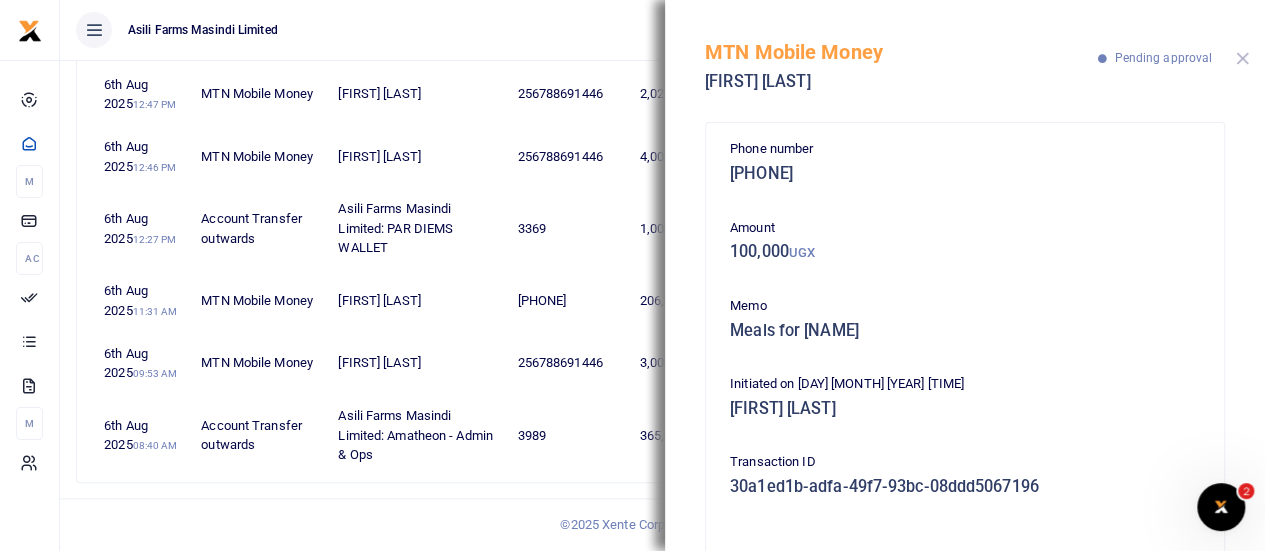 click at bounding box center [1242, 58] 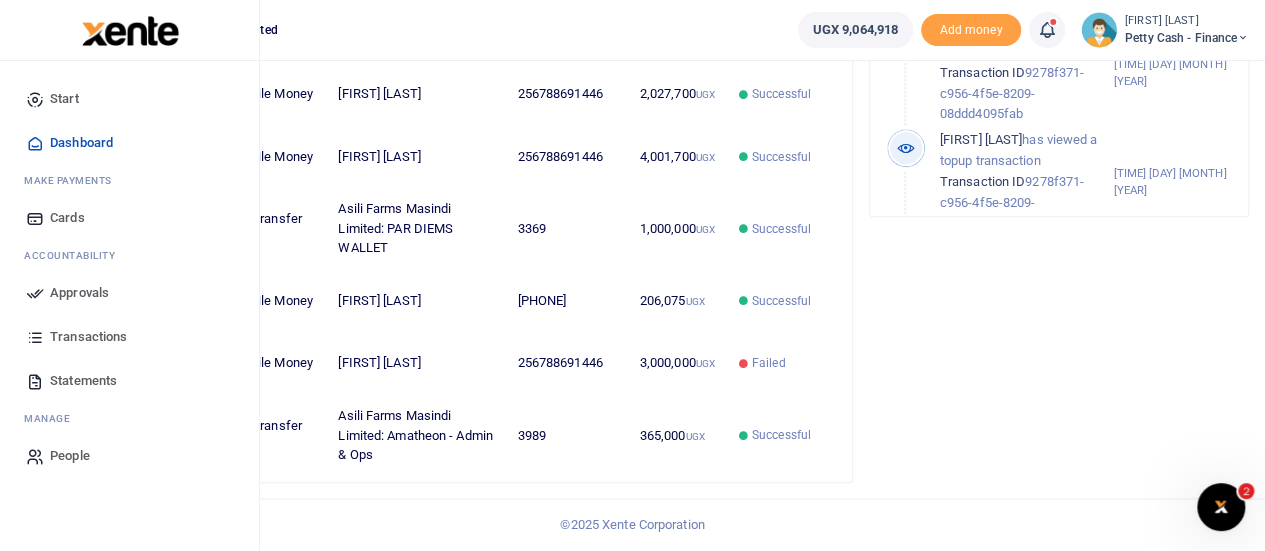 click on "Approvals" at bounding box center [79, 293] 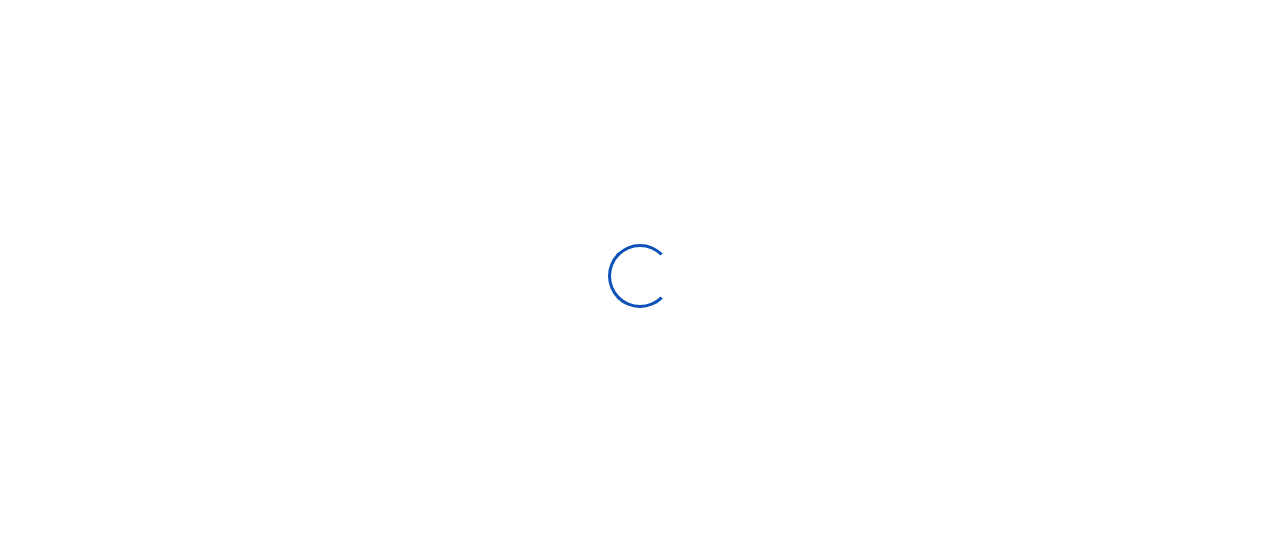 scroll, scrollTop: 0, scrollLeft: 0, axis: both 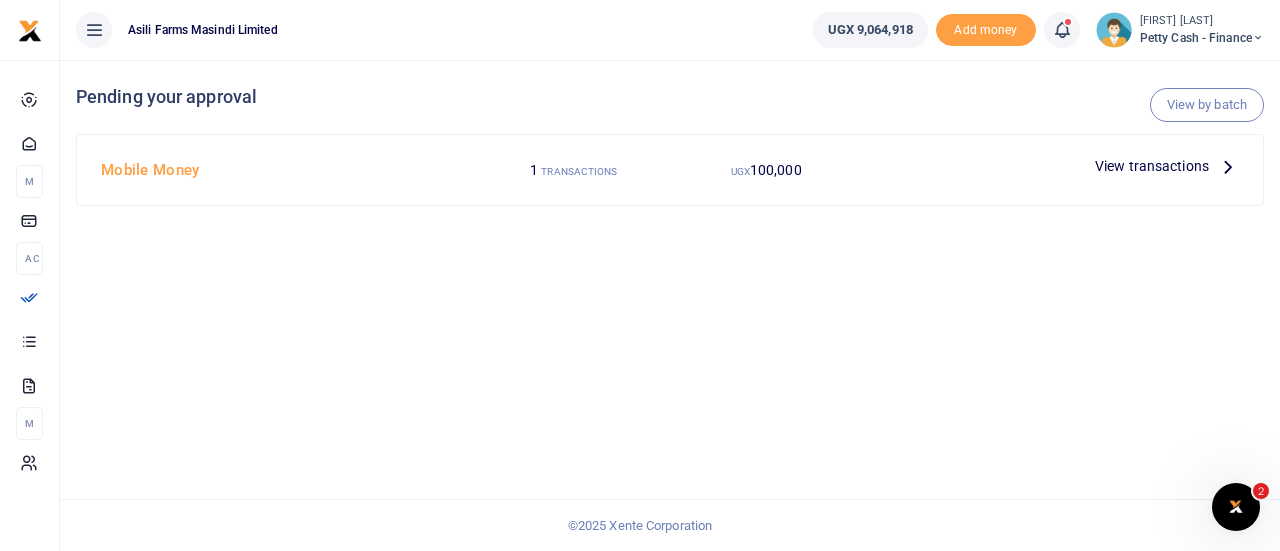 click on "View transactions" at bounding box center (1152, 166) 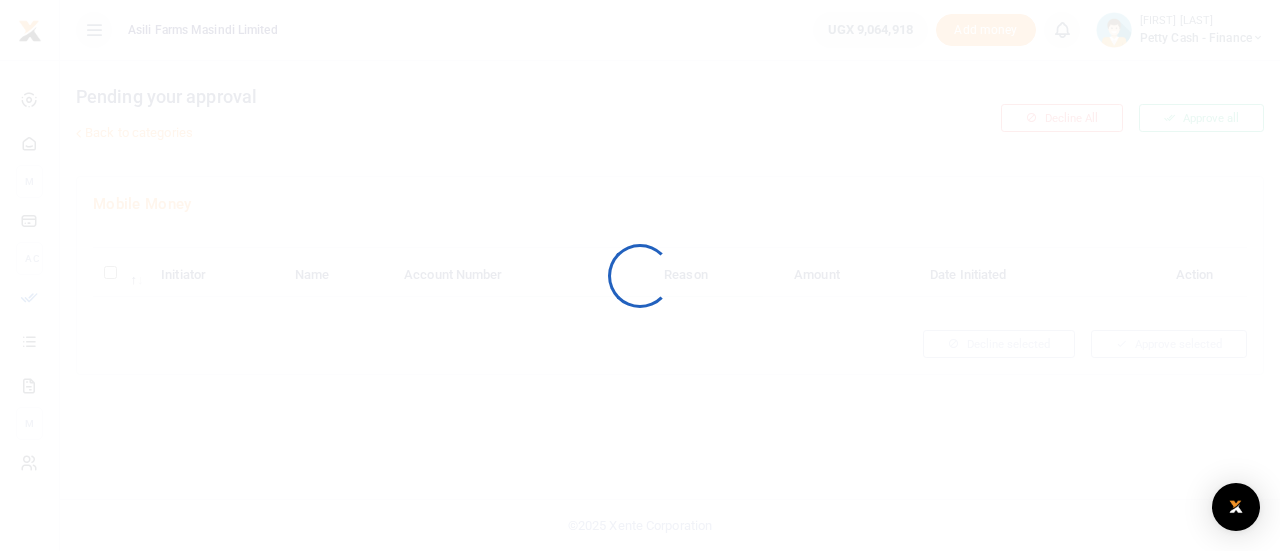 scroll, scrollTop: 0, scrollLeft: 0, axis: both 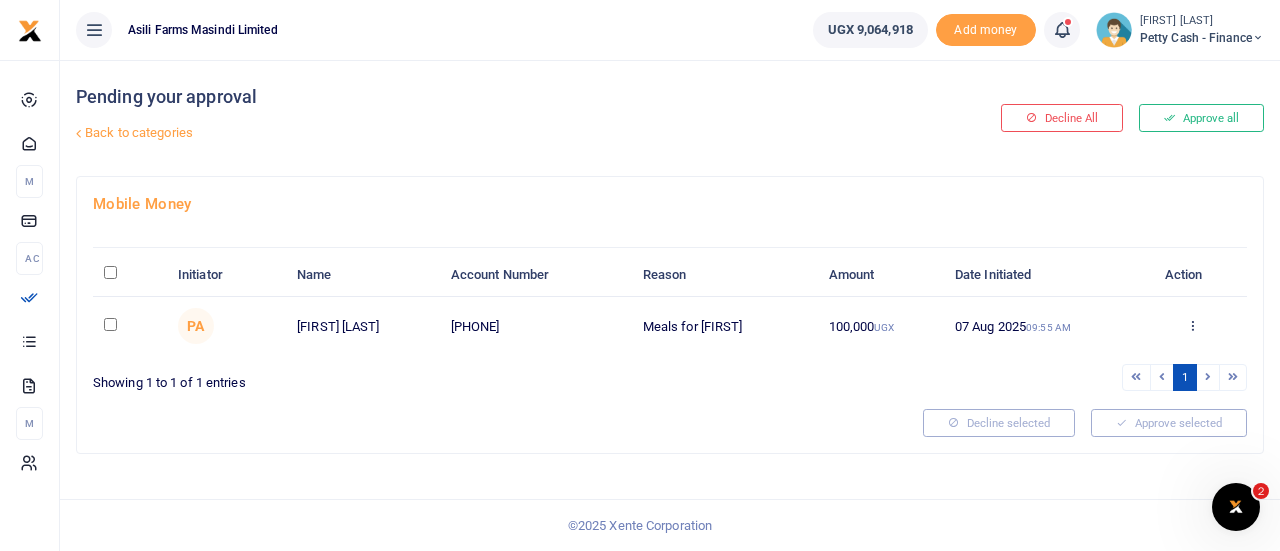 click at bounding box center (110, 324) 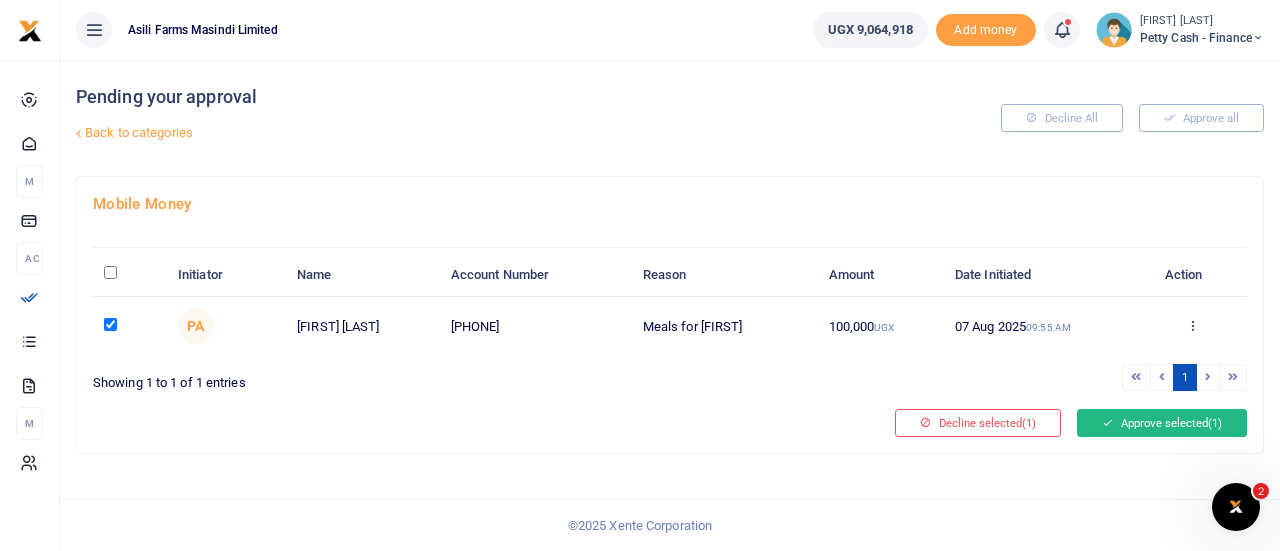 click on "Approve selected  (1)" at bounding box center [1162, 423] 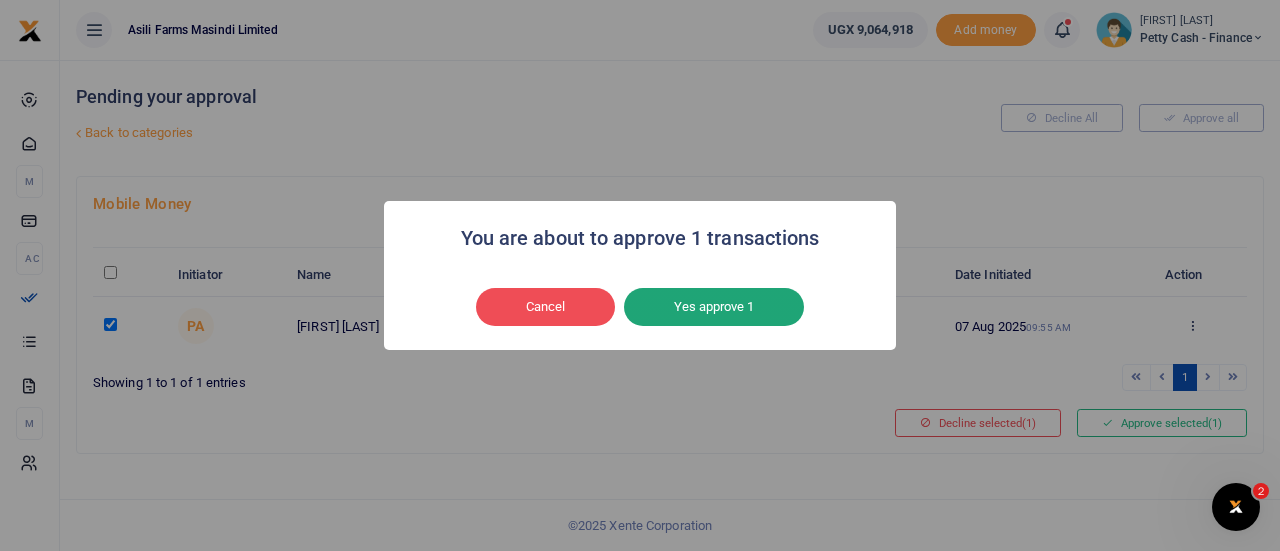 click on "Yes approve 1" at bounding box center (714, 307) 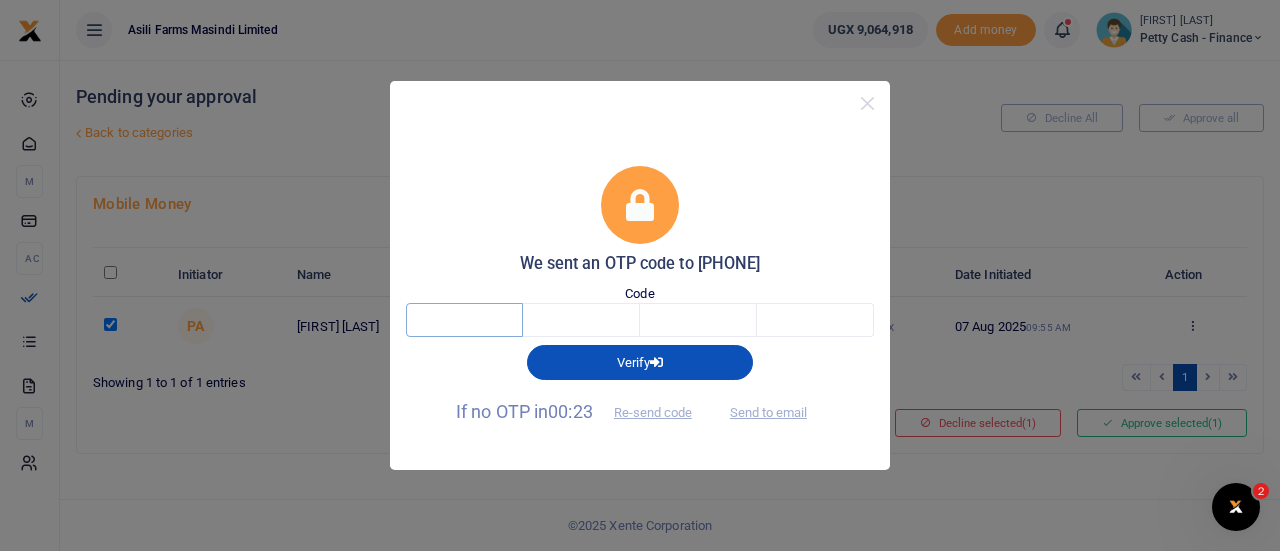 click at bounding box center (464, 320) 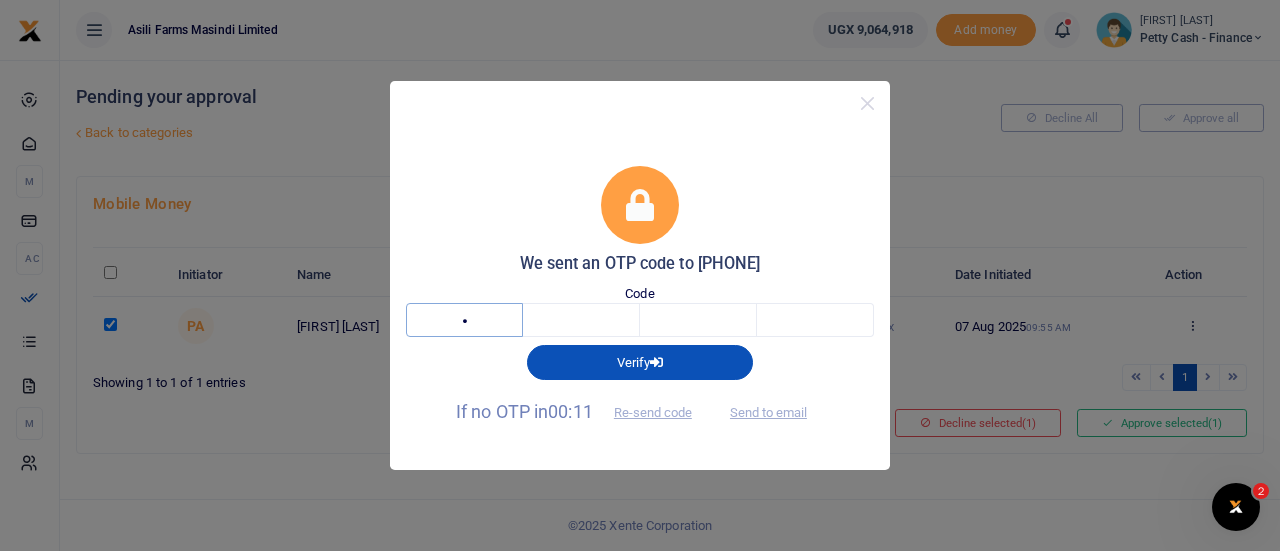 type on "3" 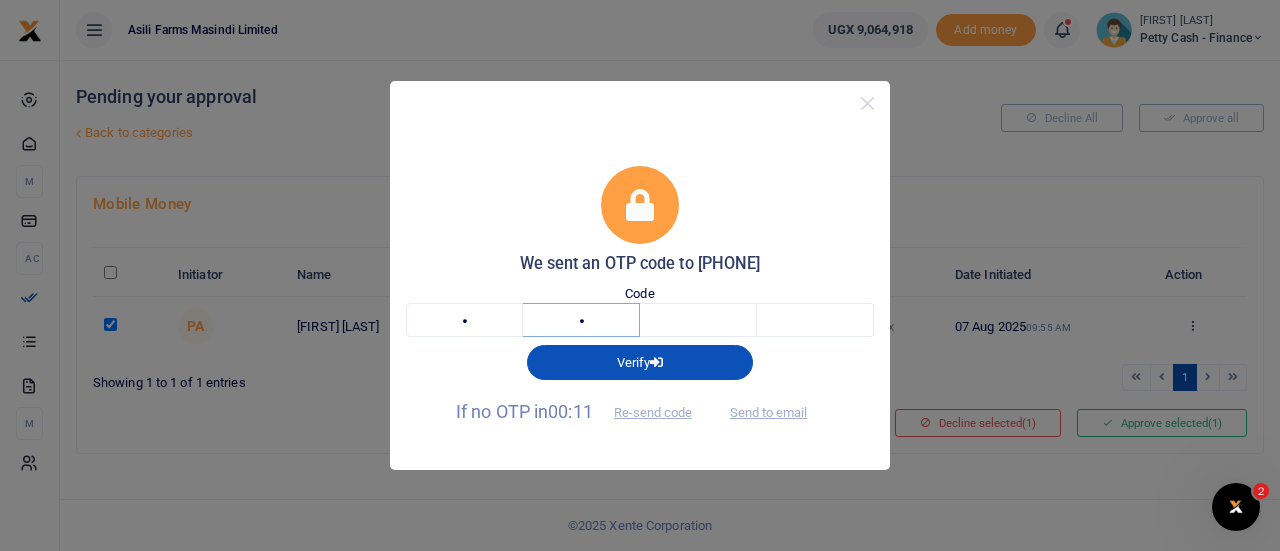 type on "9" 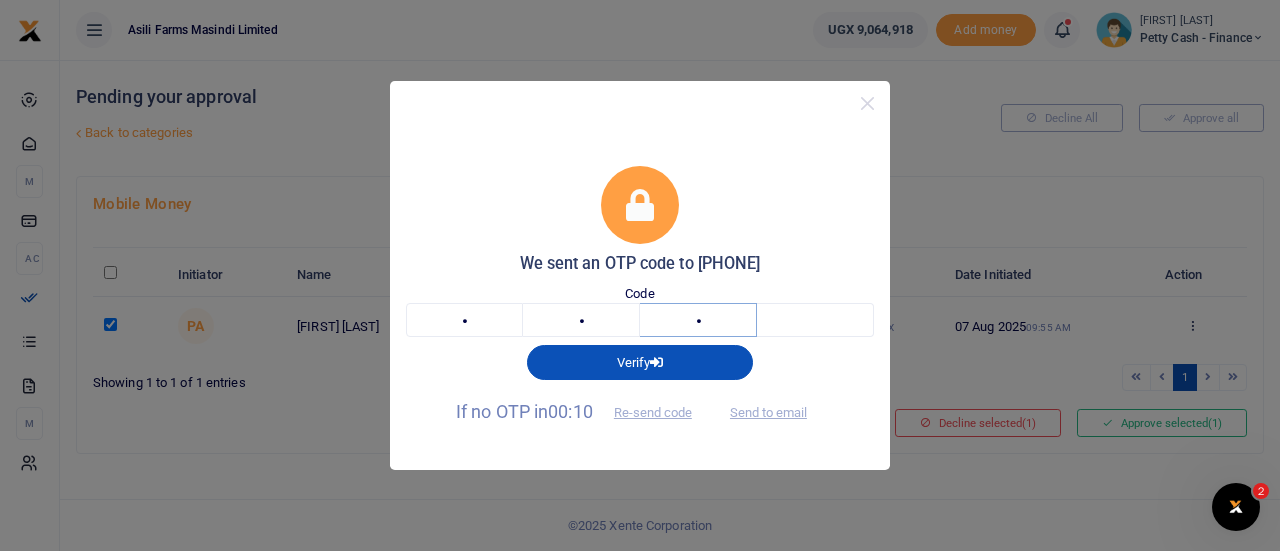 type on "4" 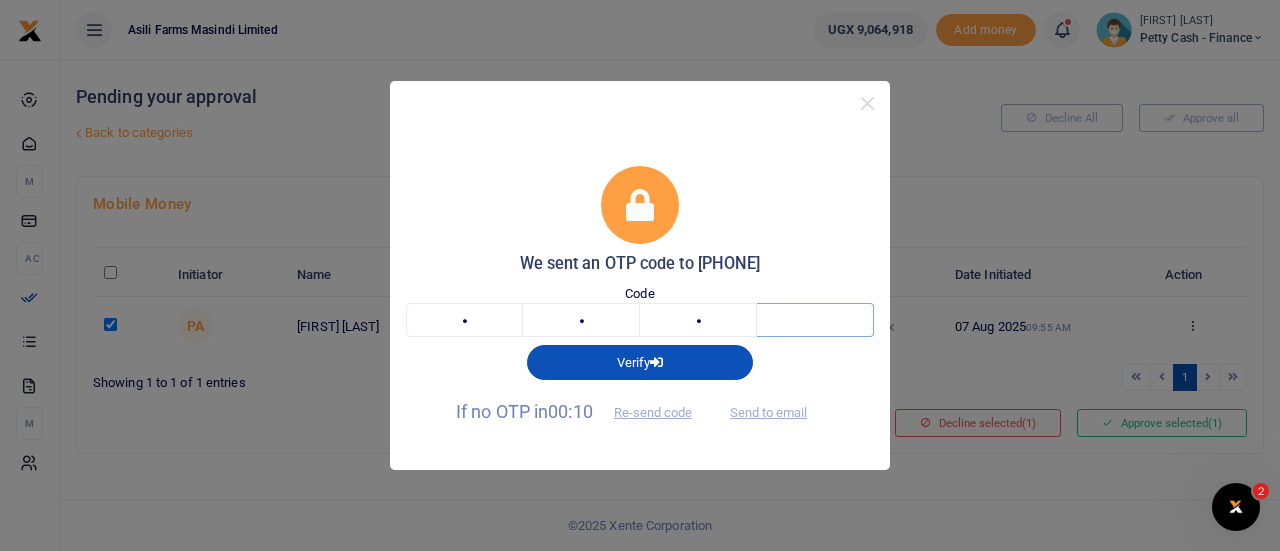 type on "9" 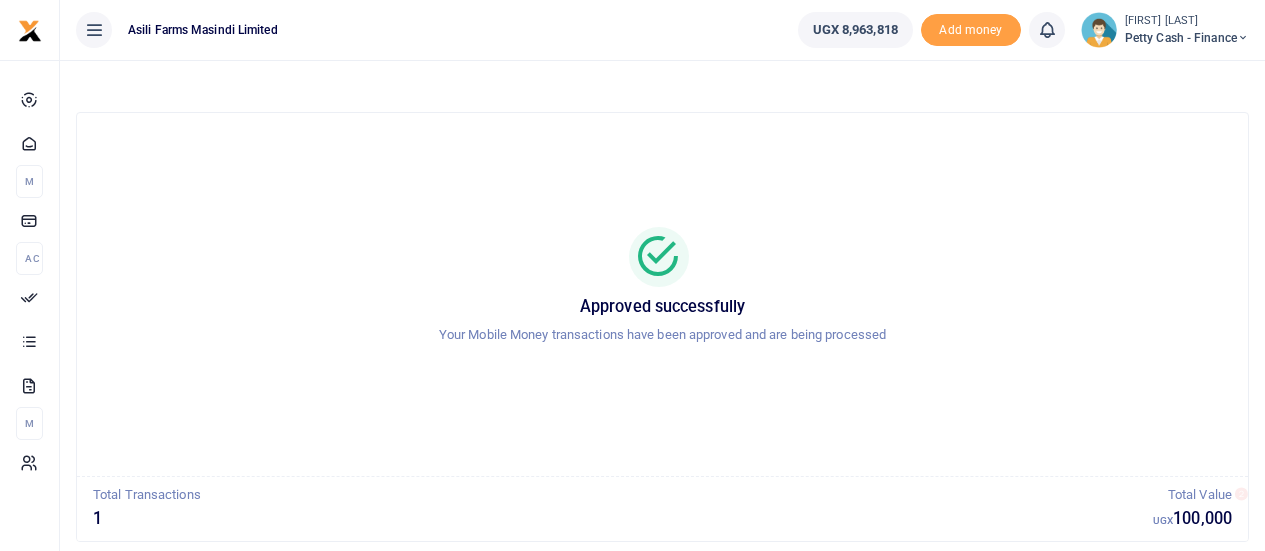scroll, scrollTop: 0, scrollLeft: 0, axis: both 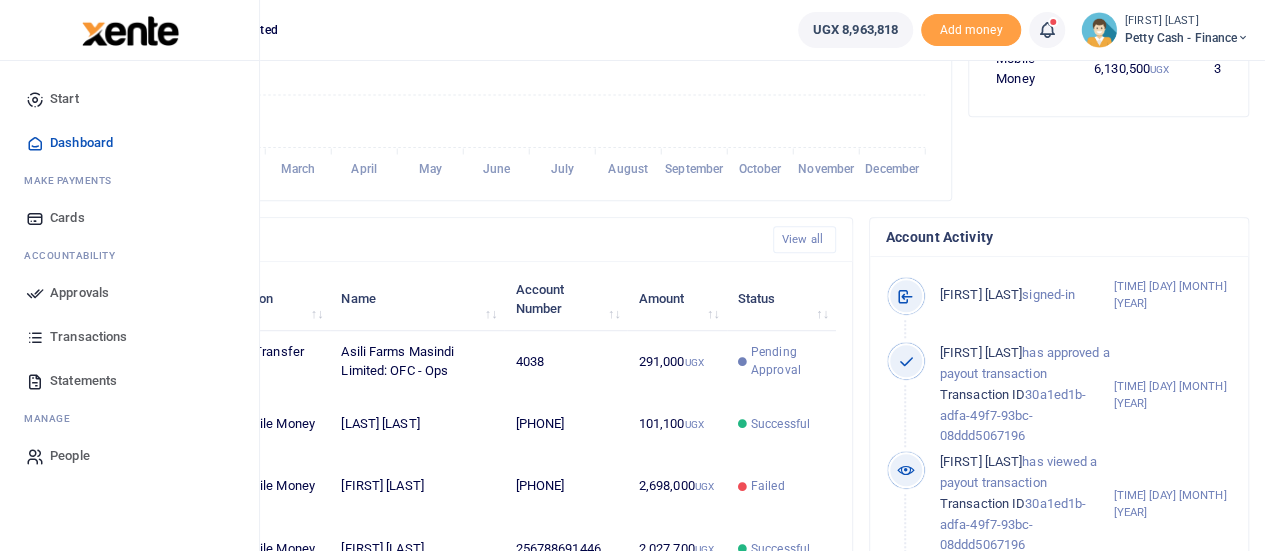 click on "Approvals" at bounding box center (129, 293) 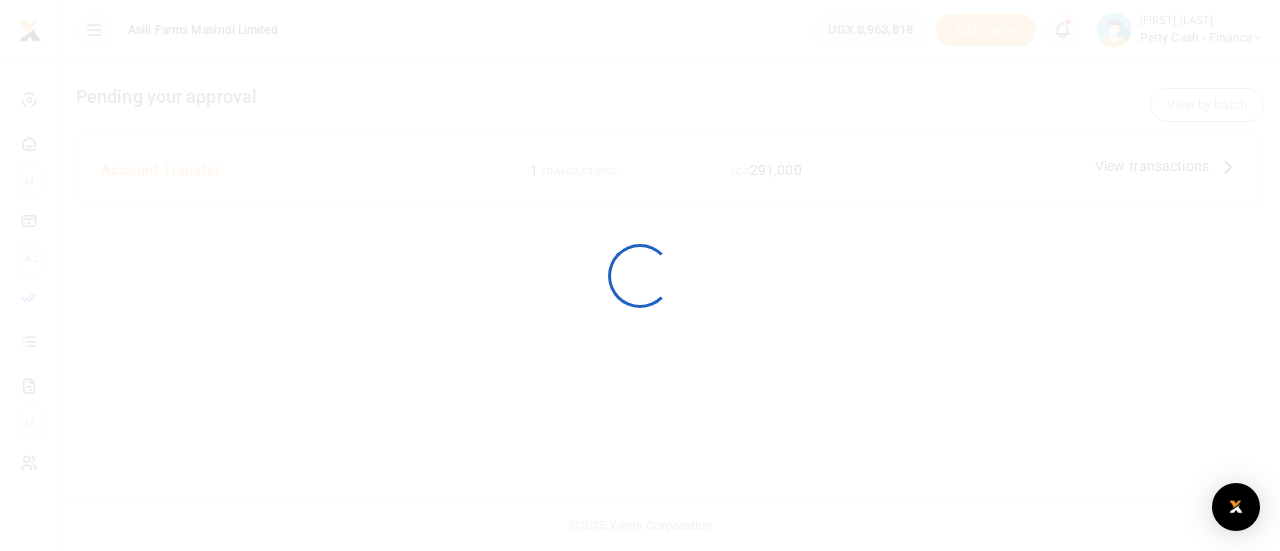 scroll, scrollTop: 0, scrollLeft: 0, axis: both 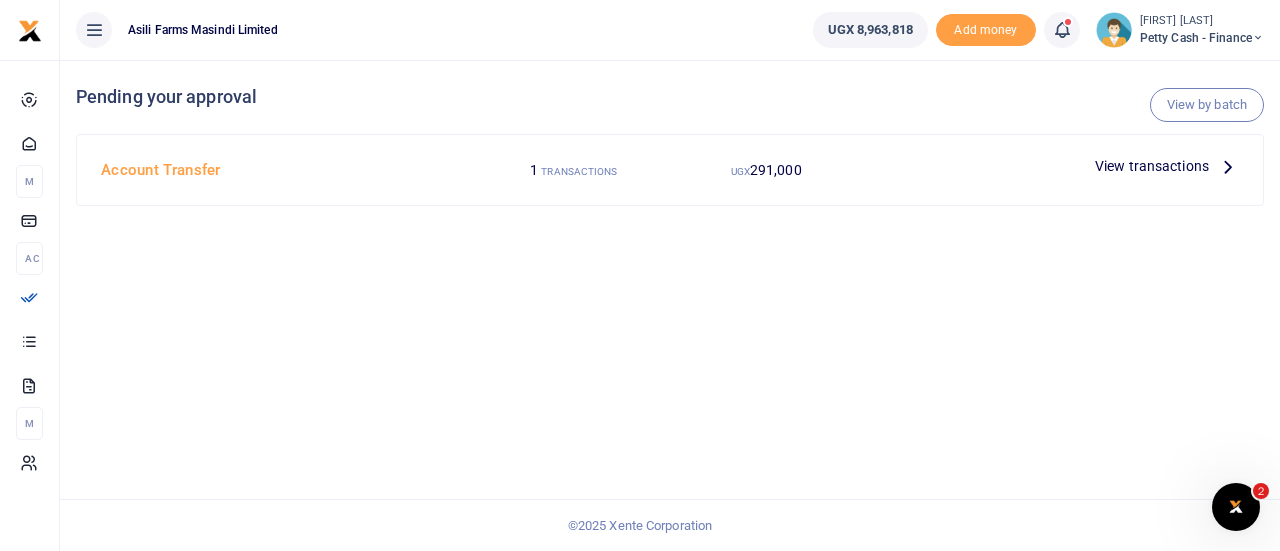 click at bounding box center [1228, 166] 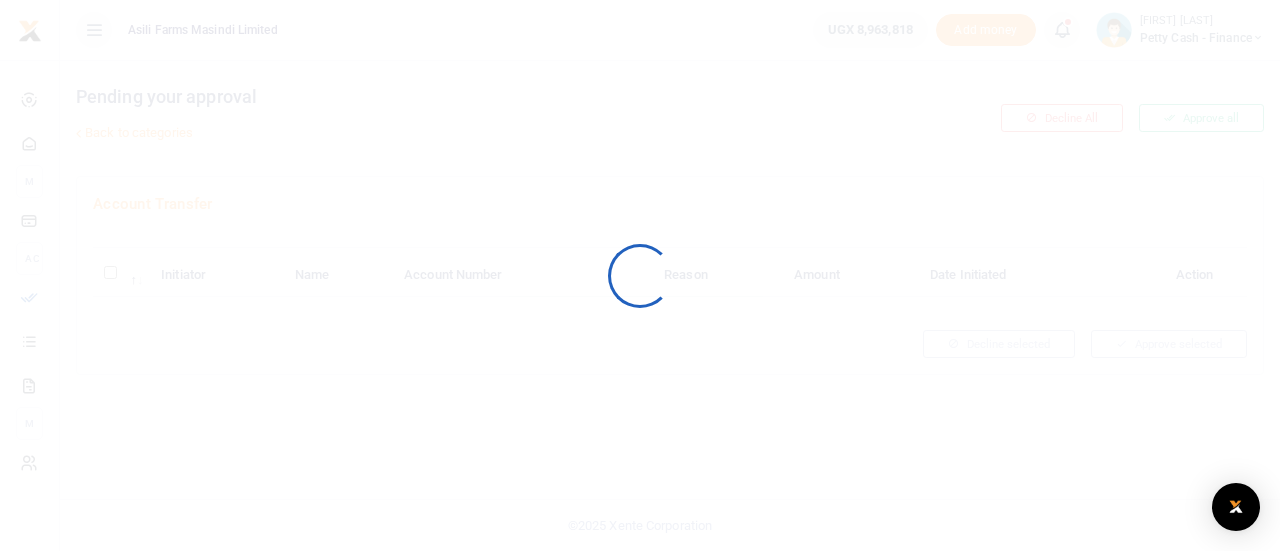 scroll, scrollTop: 0, scrollLeft: 0, axis: both 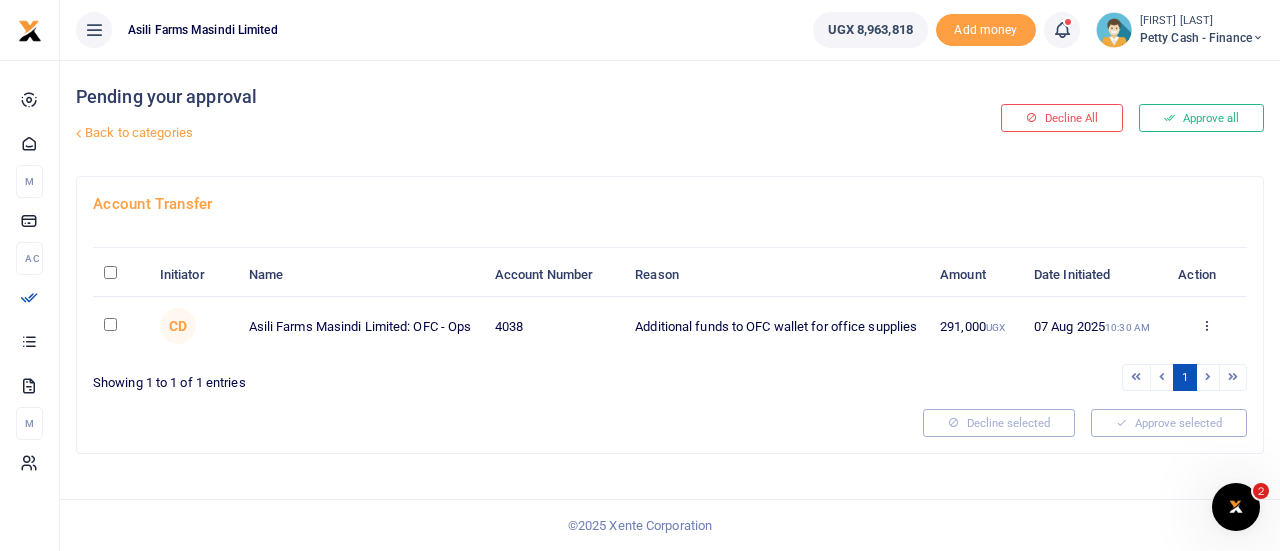click at bounding box center (121, 326) 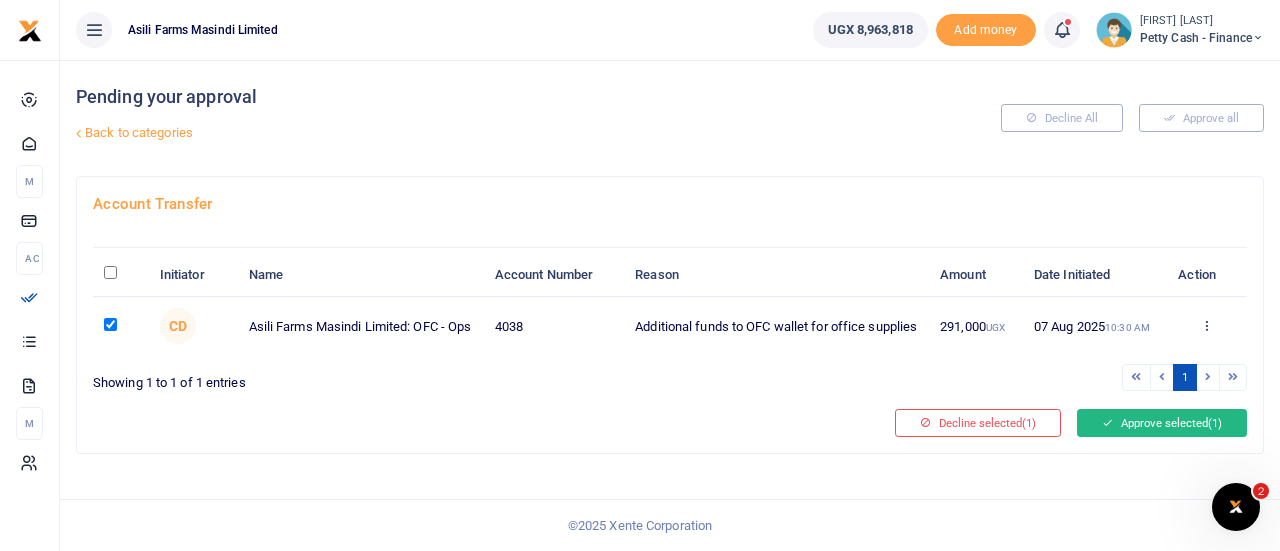 click on "Approve selected  (1)" at bounding box center [1162, 423] 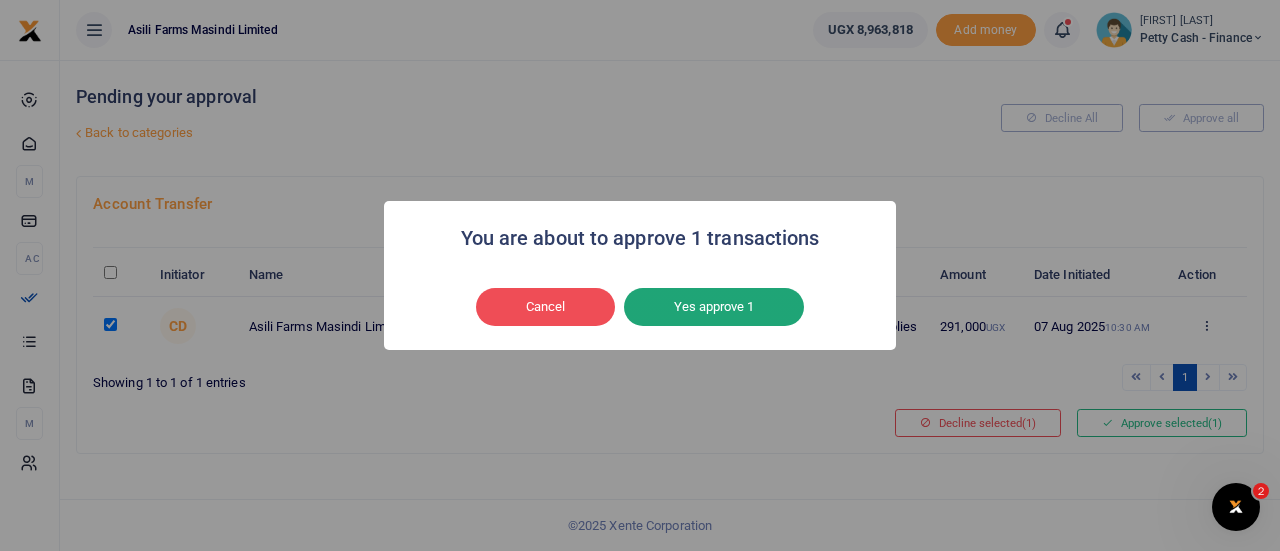 click on "Yes approve 1" at bounding box center (714, 307) 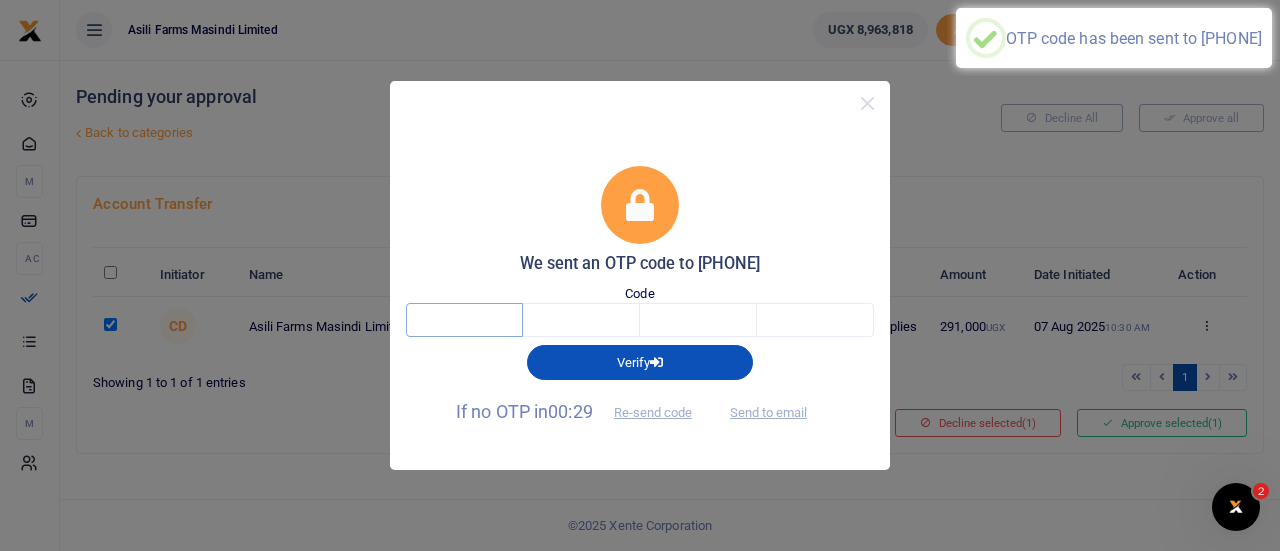 click at bounding box center [464, 320] 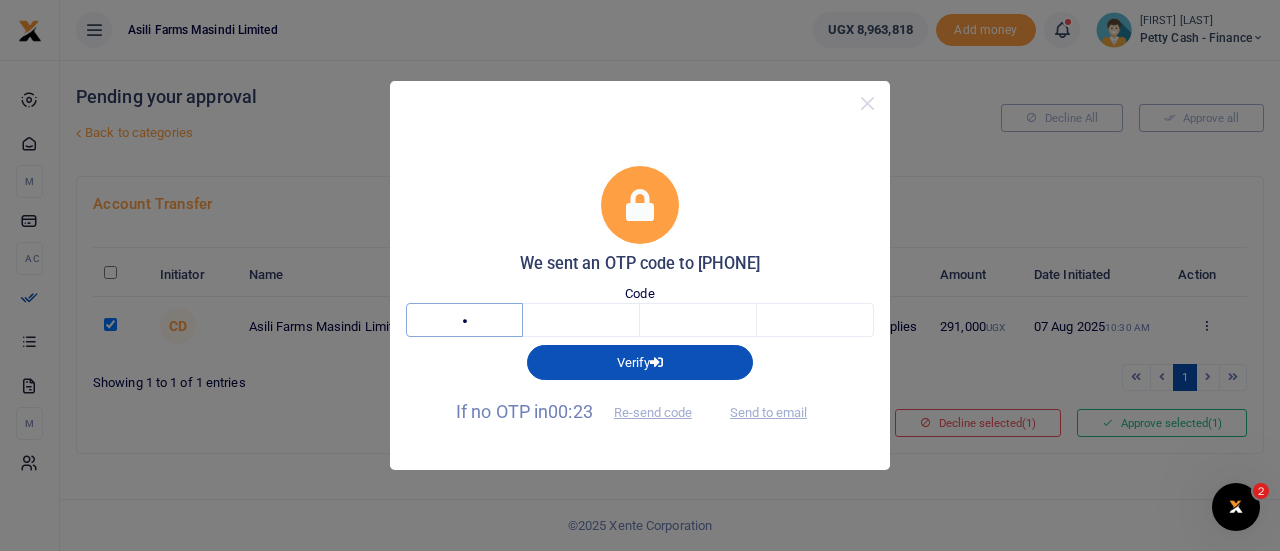 type on "2" 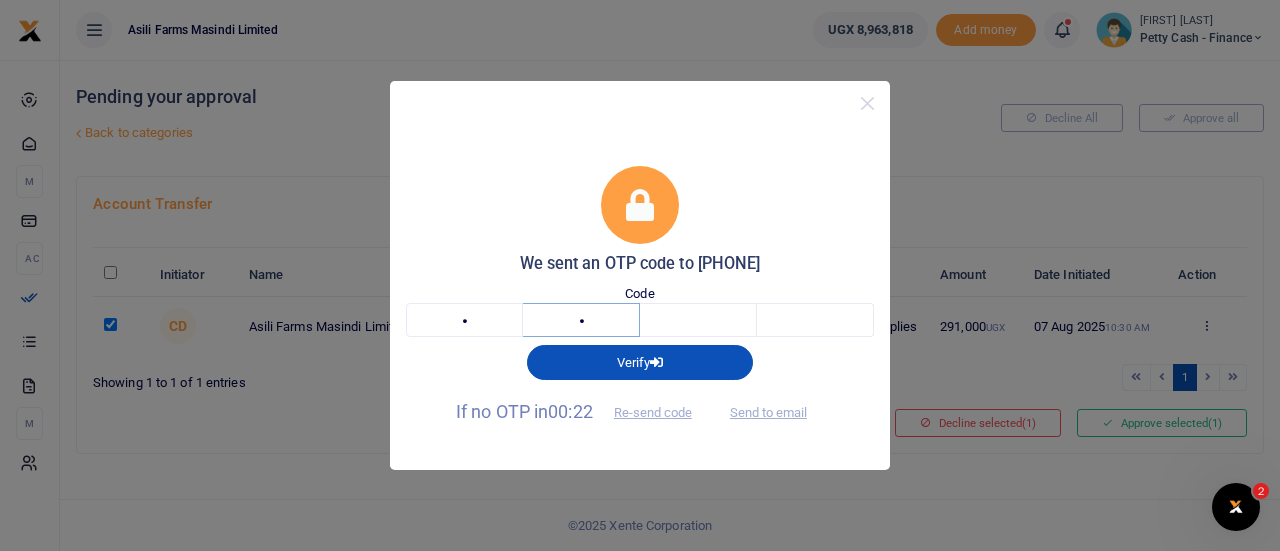 type on "3" 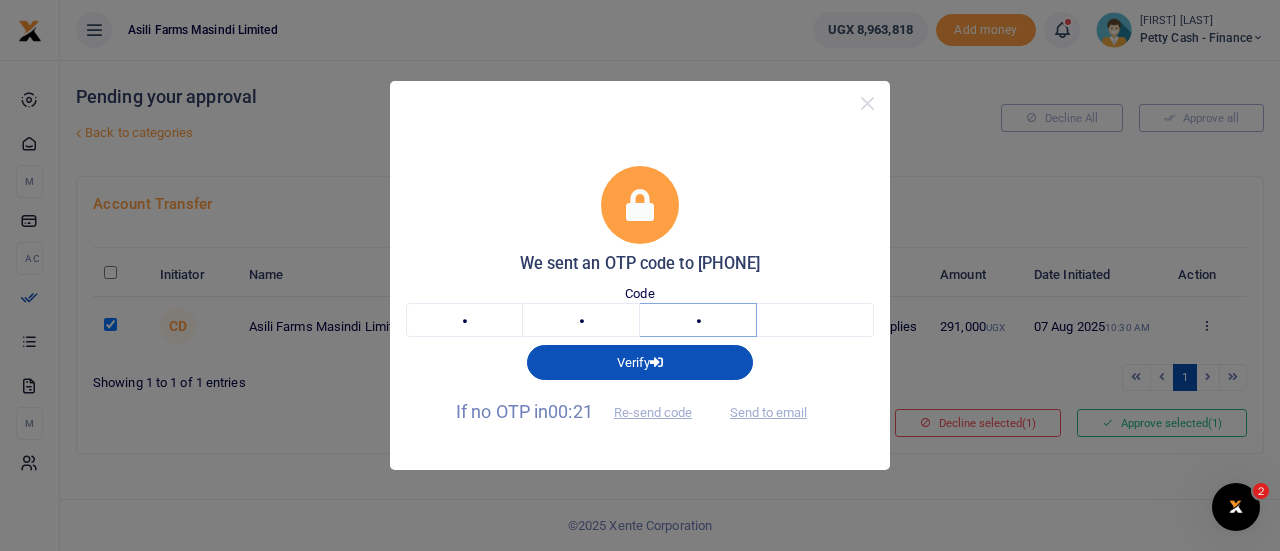type on "2" 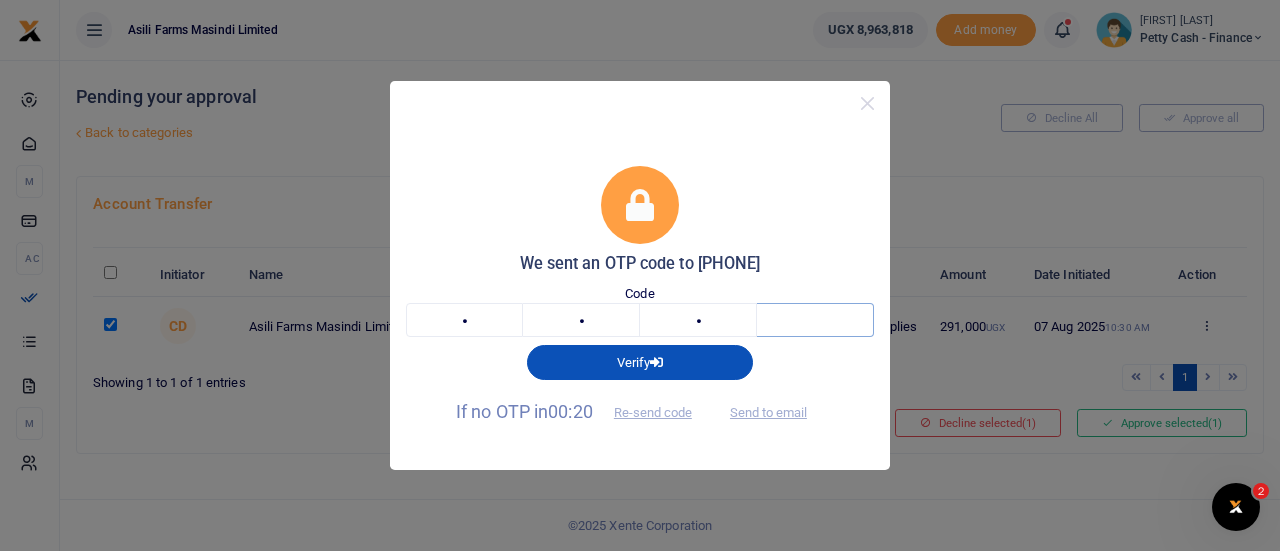 type on "9" 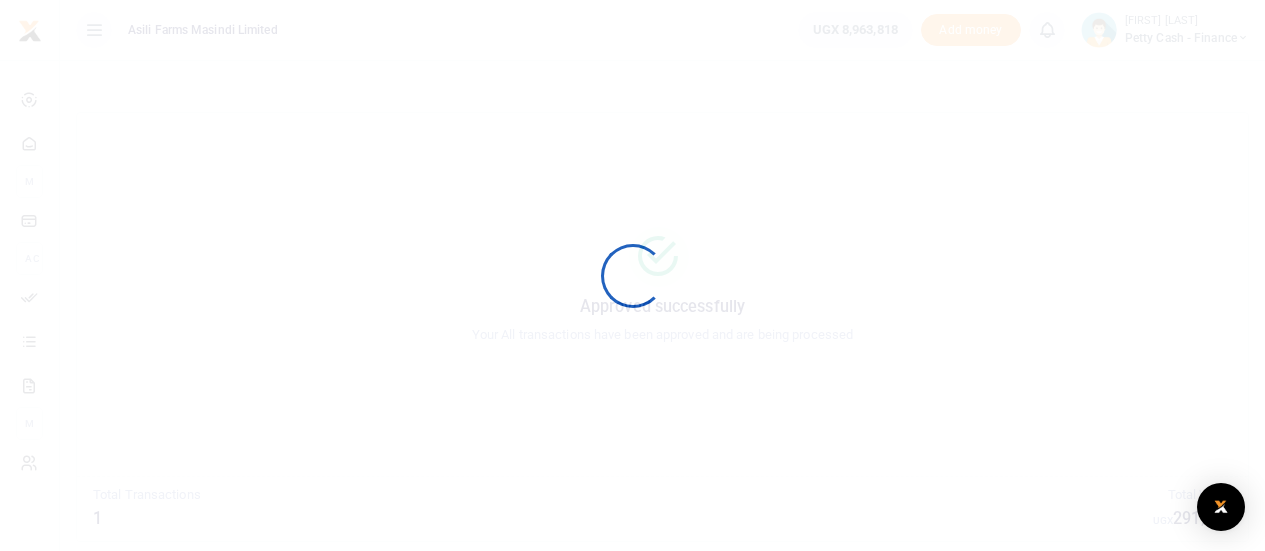 scroll, scrollTop: 0, scrollLeft: 0, axis: both 